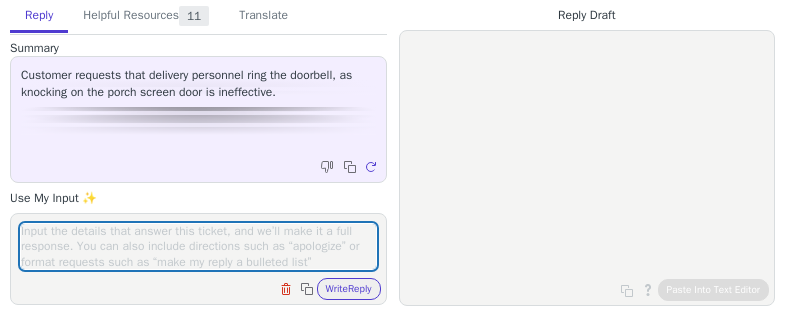 click at bounding box center (198, 246) 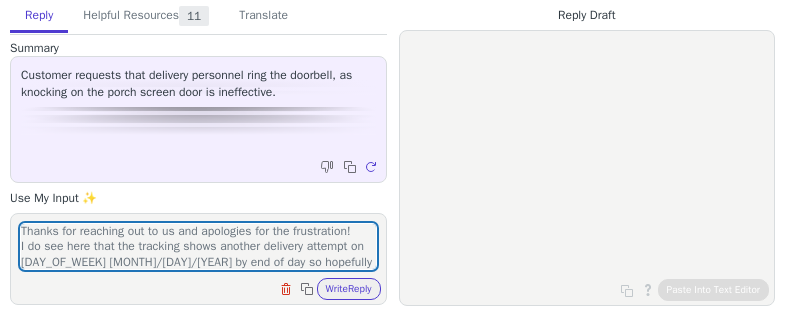 scroll, scrollTop: 94, scrollLeft: 0, axis: vertical 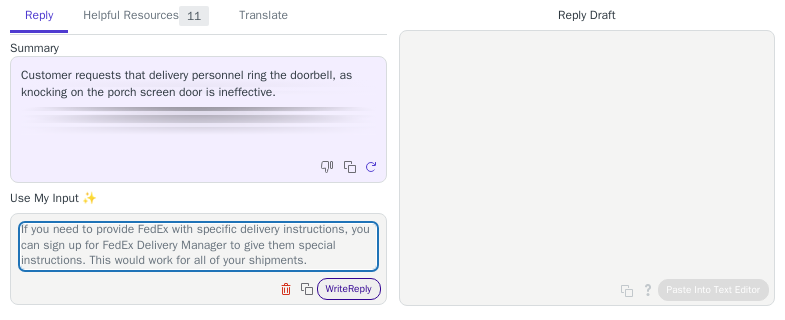 type on "Thanks for reaching out to us and apologies for the frustration!
I do see here that the tracking shows another delivery attempt on Monday 7/7/25 by end of day so hopefully that driver will make a valid attempt. If they miss the delivery attempt again, please reach out and we are happy to work to resolve this issue with you.
If you need to provide FedEx with specific delivery instructions, you can sign up for FedEx Delivery Manager to give them special instructions. This would work for all of your shipments." 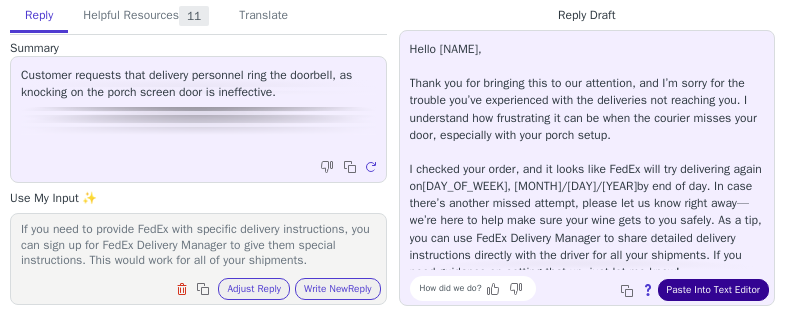 click on "Paste Into Text Editor" at bounding box center [713, 290] 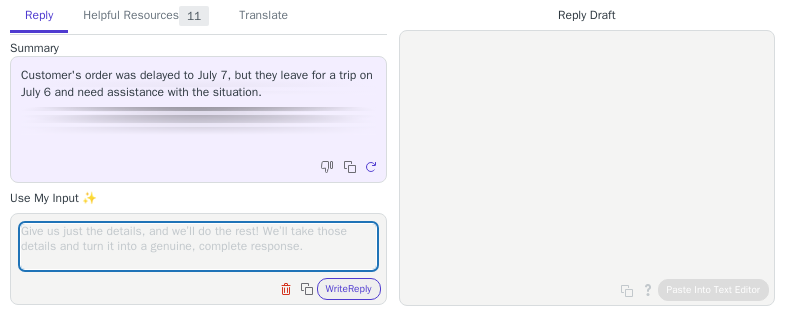 scroll, scrollTop: 0, scrollLeft: 0, axis: both 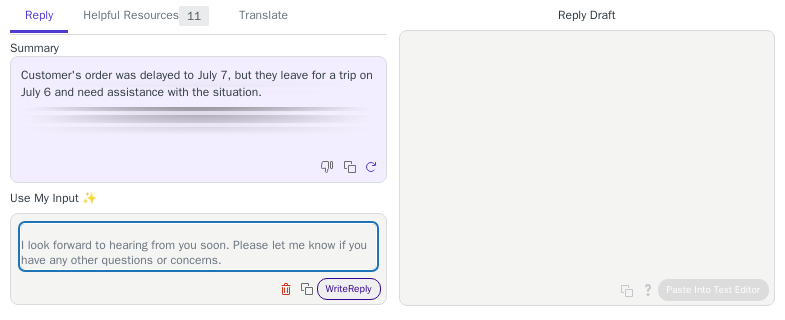 type on "It looks like I can only request a reschedule until 07/11/2025. No worries, we ca have your wines delivered to a nearest hold locaiton instead. I see the nearest to you is at:
Pickup Location: Dollar General 18409 - RAPAF
Name: [FIRST] [LAST]
Address: 1940 Lazelle St, Dollar General 18409, null, 57785, Sturgis, [STATE], US
If the package return, no worries, we can have it reshipped to your house address intead. please let em kno how to porceed.
I look forward to hearing from you soon. Please let me know if you have any other questions or concerns." 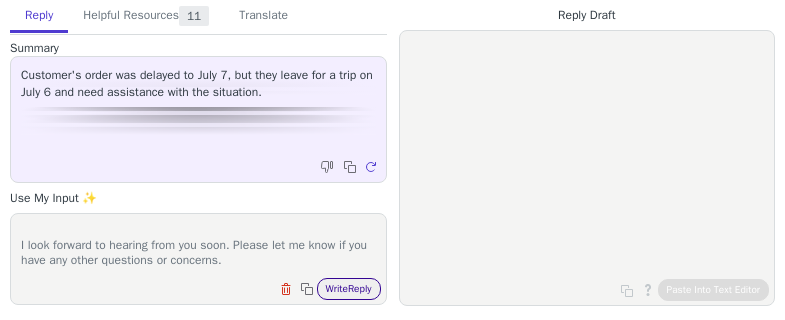 click on "Write  Reply" at bounding box center [349, 289] 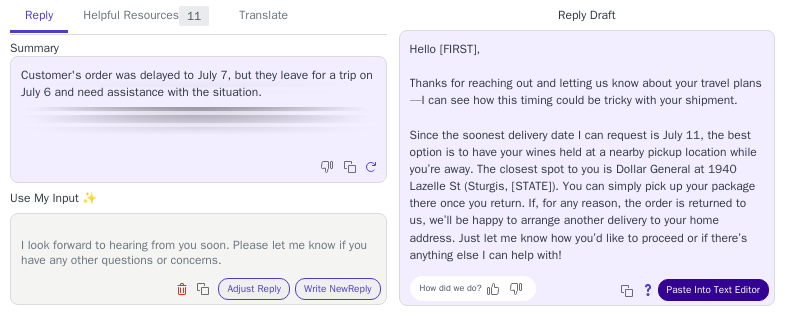 click on "Paste Into Text Editor" at bounding box center [713, 290] 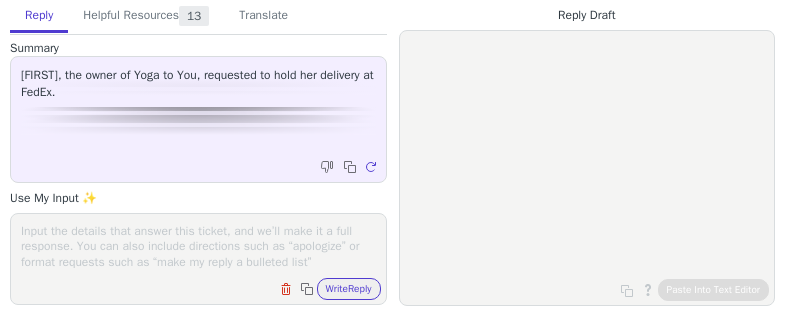 scroll, scrollTop: 0, scrollLeft: 0, axis: both 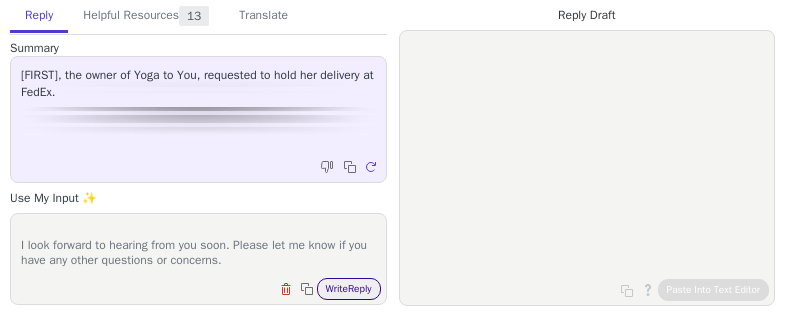 type on "Sure!
I see the closest to you is at:
Pickup Location: Fred Meyer 600 - MRIAE
Name: Lauren Fields
Address: 3030 NE Weidler St, Fred Meyer, 97232, Portland, OR, US
Please let me know if you want you order delivered there so I can process the request.
I look forward to hearing from you soon. Please let me know if you have any other questions or concerns." 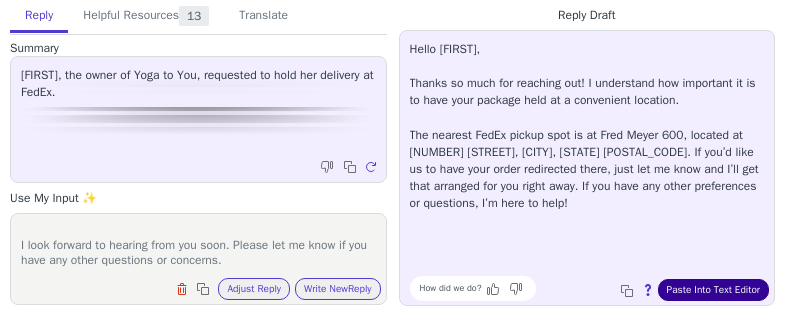 click on "Paste Into Text Editor" at bounding box center [713, 290] 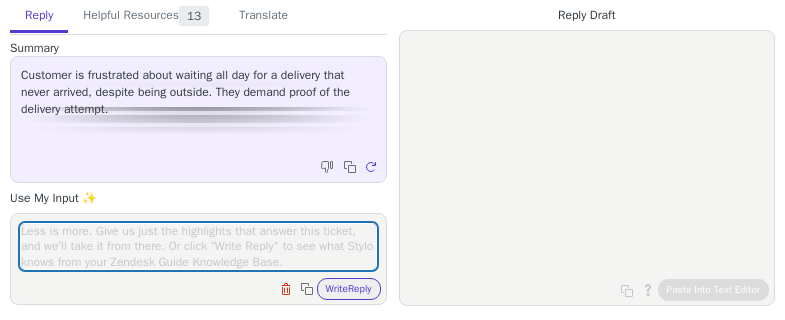 click at bounding box center (198, 246) 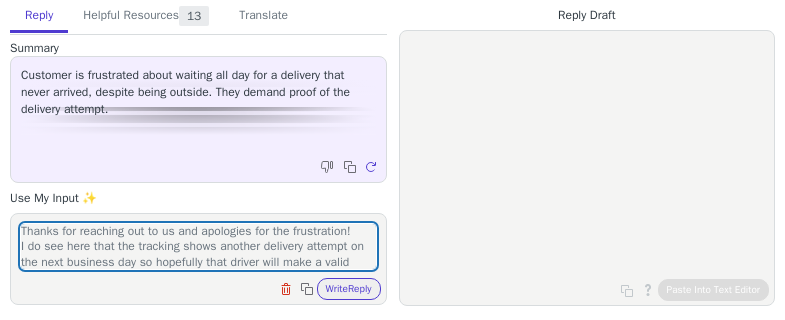 scroll, scrollTop: 94, scrollLeft: 0, axis: vertical 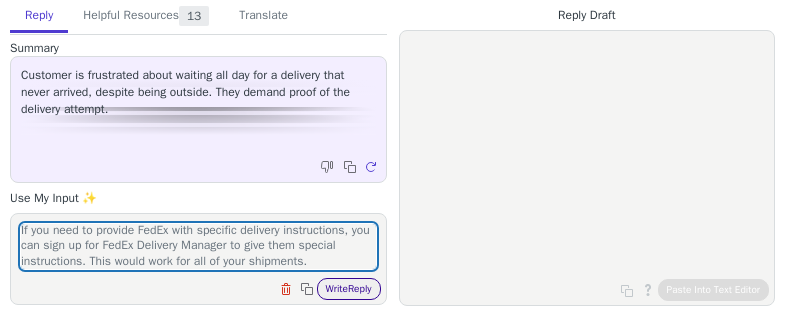 type on "Thanks for reaching out to us and apologies for the frustration!
I do see here that the tracking shows another delivery attempt on
the next business day so hopefully that driver will make a valid attempt. If they miss the delivery attempt again, please reach out and we are happy to work to resolve this issue with you.
If you need to provide FedEx with specific delivery instructions, you can sign up for FedEx Delivery Manager to give them special instructions. This would work for all of your shipments." 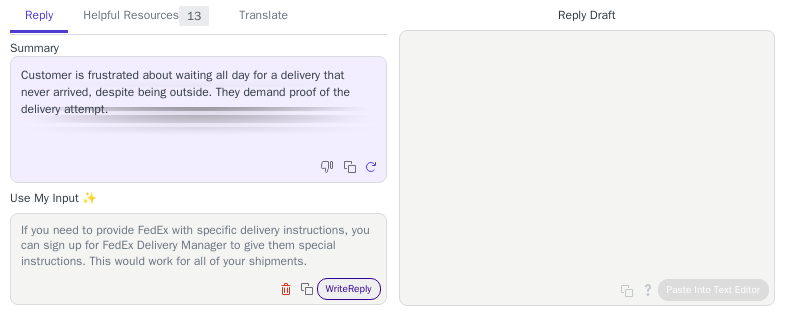 click on "Write  Reply" at bounding box center [349, 289] 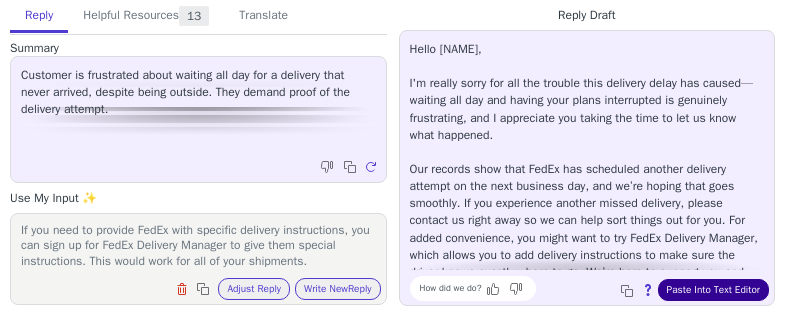 click on "Paste Into Text Editor" at bounding box center [713, 290] 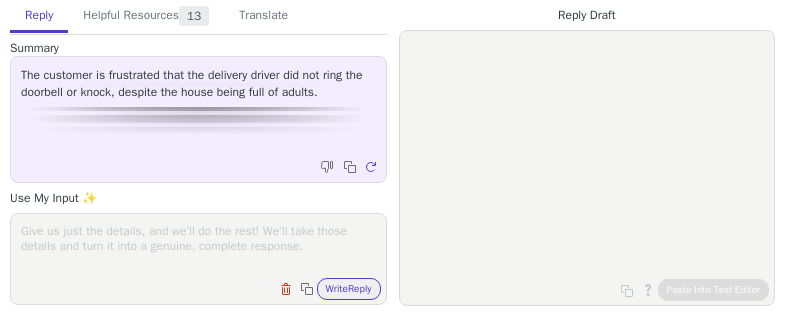 scroll, scrollTop: 0, scrollLeft: 0, axis: both 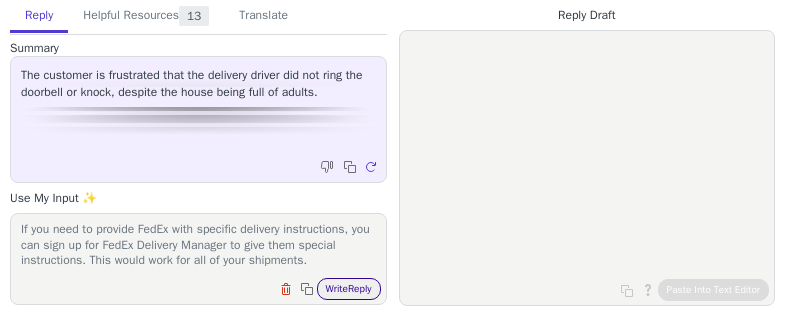 type on "Thanks for reaching out to us and apologies for the frustration!
I do see here that the tracking shows another delivery attempt TodayEstimated between 10:30 AM - 2:30 PM so hopefully that driver will make a valid attempt. If they miss the delivery attempt again, please reach out and we are happy to work to resolve this issue with you.
If you need to provide FedEx with specific delivery instructions, you can sign up for FedEx Delivery Manager to give them special instructions. This would work for all of your shipments." 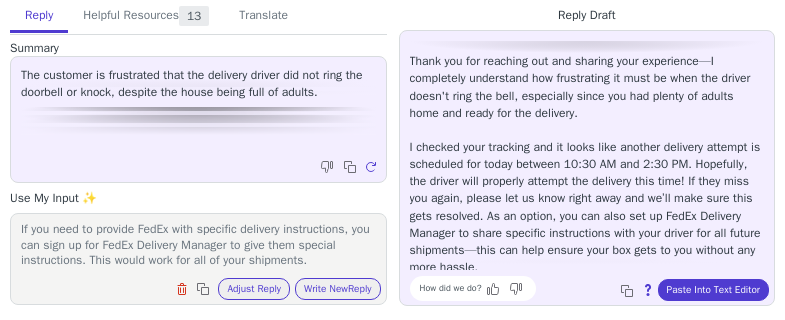 scroll, scrollTop: 28, scrollLeft: 0, axis: vertical 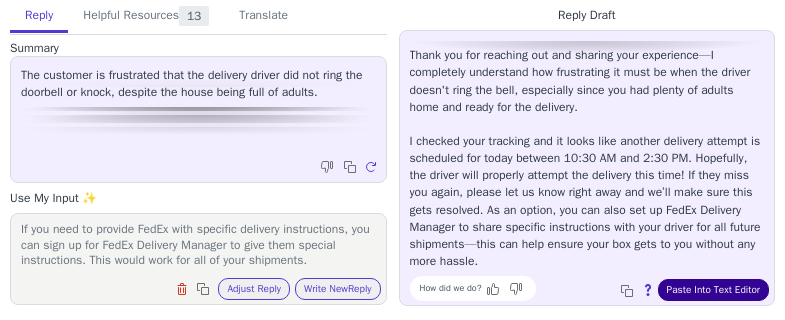 click on "Paste Into Text Editor" at bounding box center [713, 290] 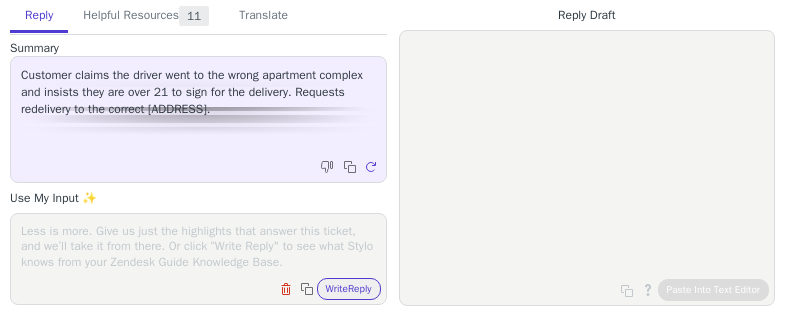 scroll, scrollTop: 0, scrollLeft: 0, axis: both 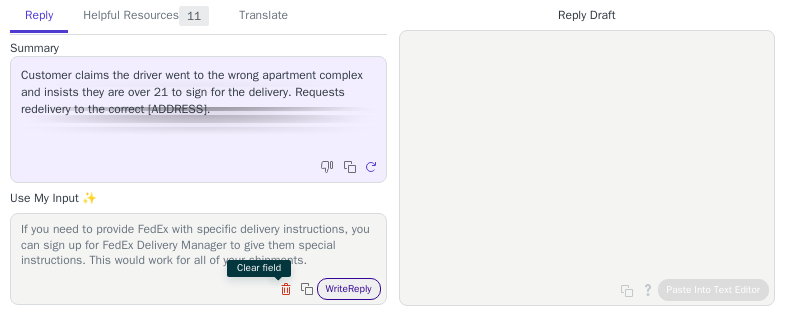 type on "Thanks for reaching out to us and apologies for the frustration!
I do see here that the tracking shows another delivery attempt on [MONTH][DAY]/[YEAR] by end of day so hopefully that driver will make a valid attempt. If they miss the delivery attempt again, please reach out and we are happy to work to resolve this issue with you.
If you need to provide FedEx with specific delivery instructions, you can sign up for FedEx Delivery Manager to give them special instructions. This would work for all of your shipments." 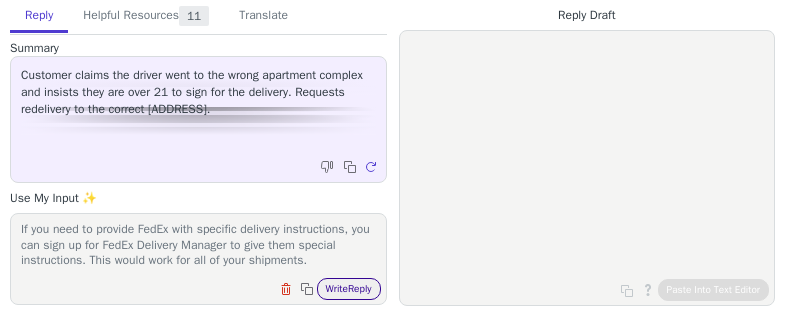click on "Write  Reply" at bounding box center [349, 289] 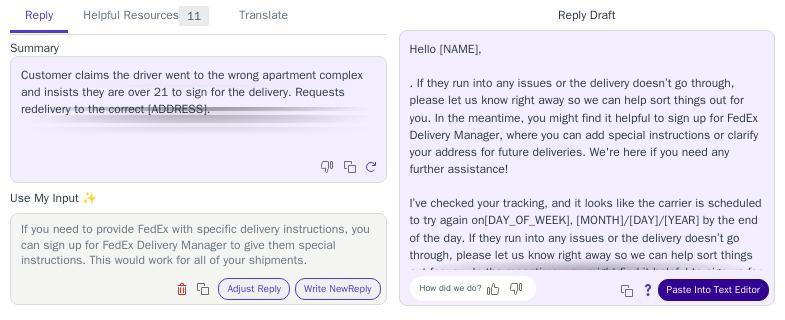 click on "Paste Into Text Editor" at bounding box center (713, 290) 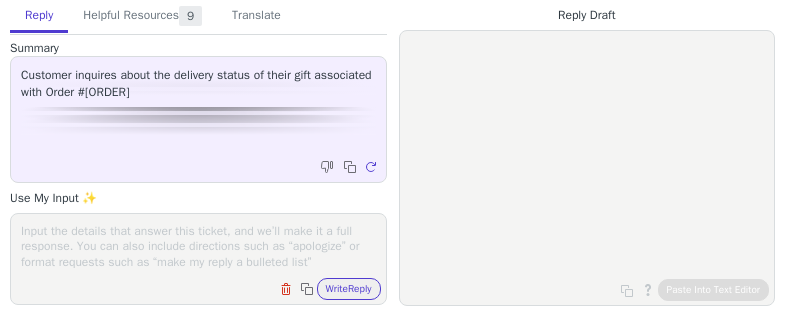 scroll, scrollTop: 0, scrollLeft: 0, axis: both 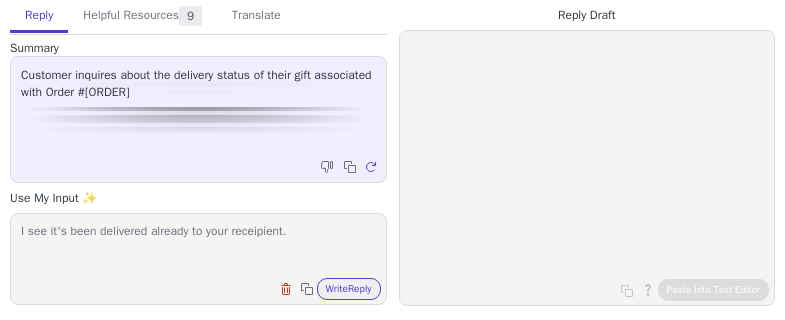 type on "I see it's been delivered already to your receipient." 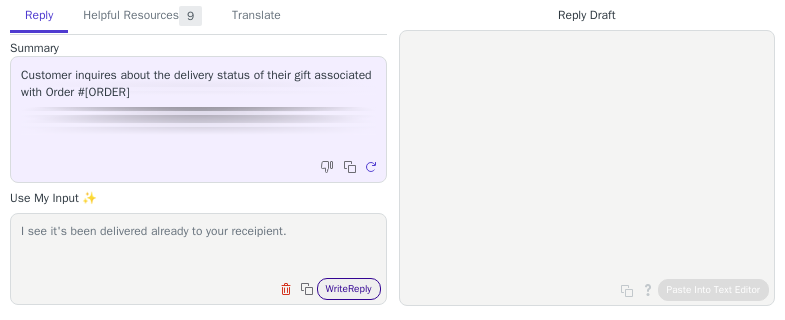 click on "Write  Reply" at bounding box center (349, 289) 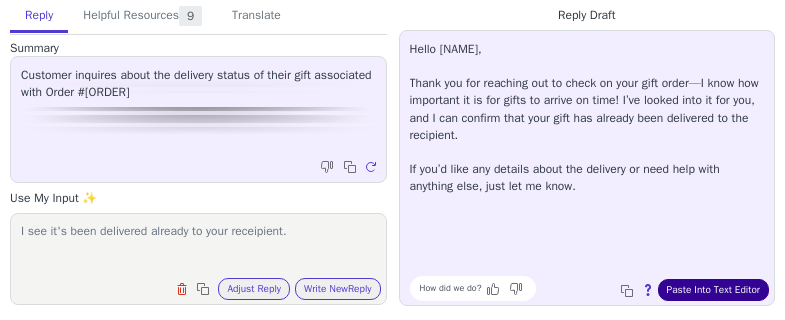 click on "Paste Into Text Editor" at bounding box center (713, 290) 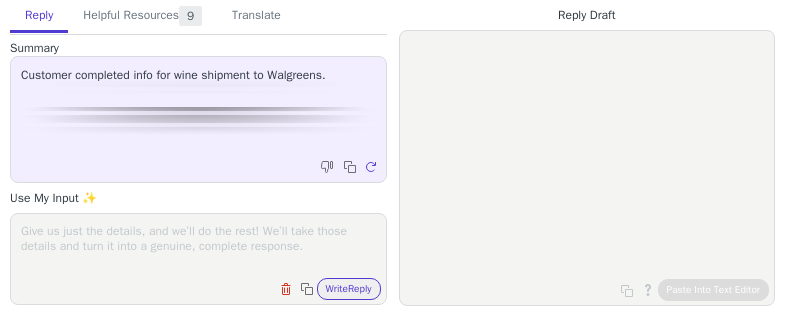 scroll, scrollTop: 0, scrollLeft: 0, axis: both 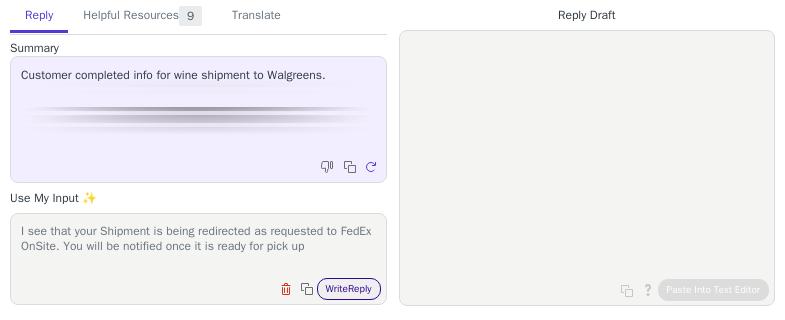 type on "I see that your Shipment is being redirected as requested to FedEx OnSite. You will be notified once it is ready for pick up" 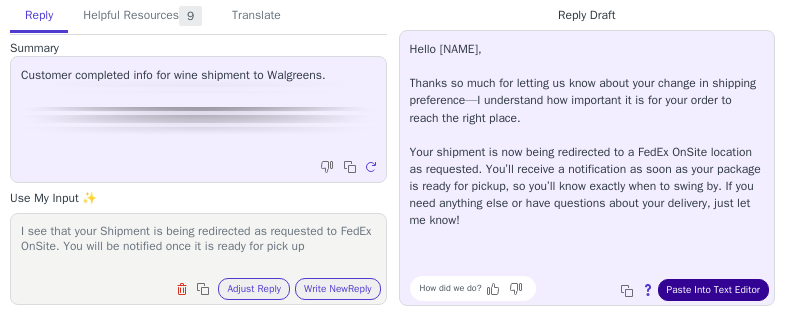 click on "Paste Into Text Editor" at bounding box center [713, 290] 